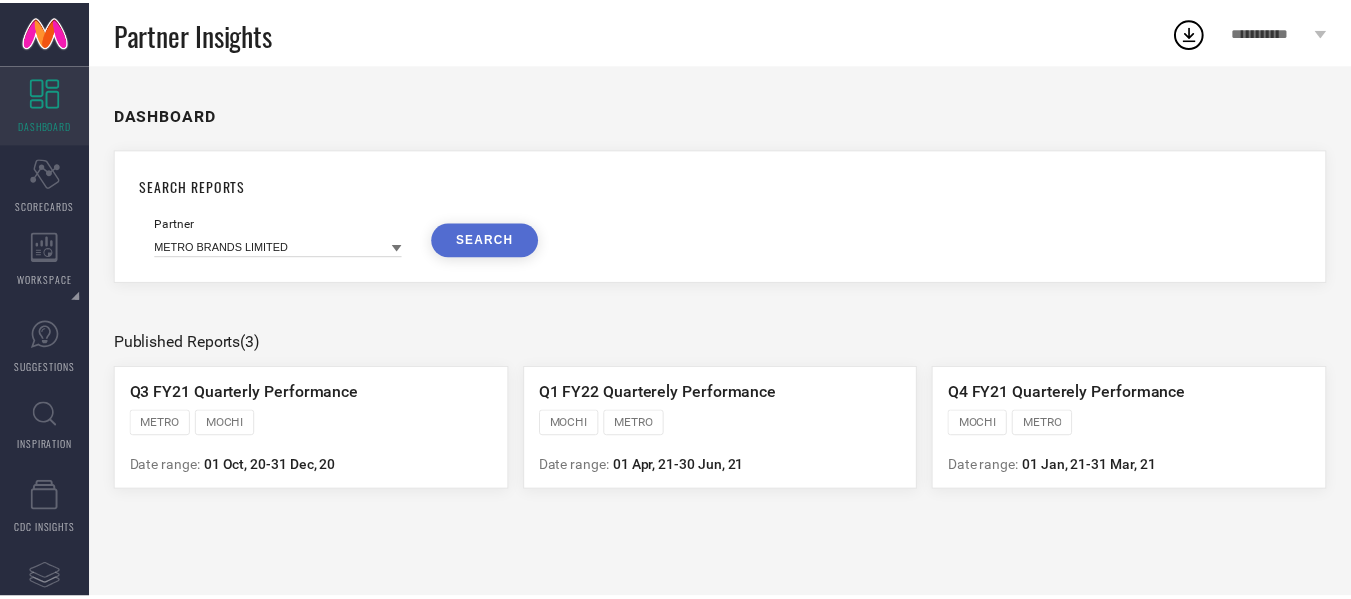 scroll, scrollTop: 0, scrollLeft: 0, axis: both 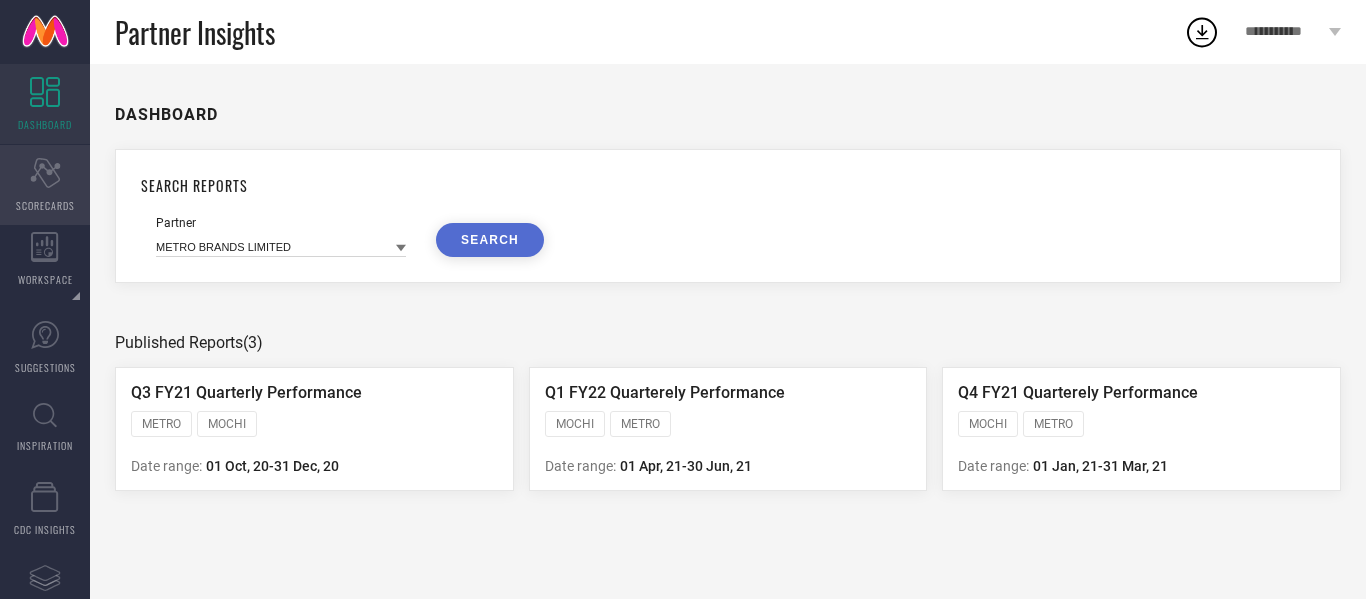 click on "Scorecard SCORECARDS" at bounding box center (45, 185) 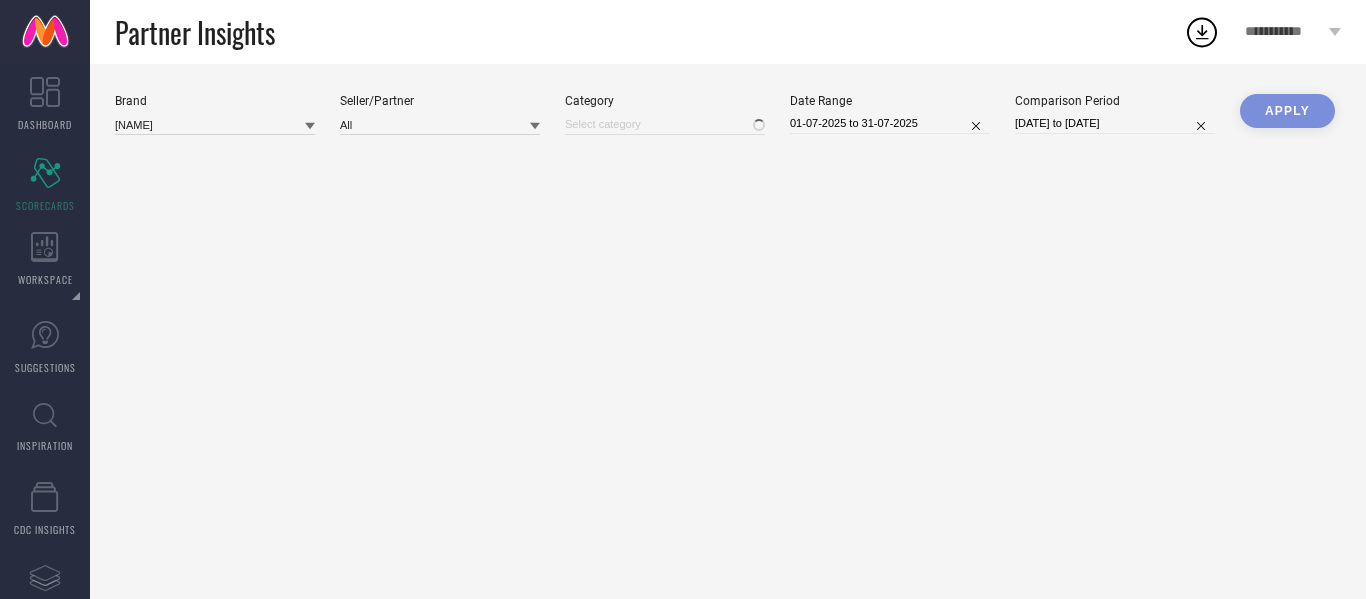 type on "All" 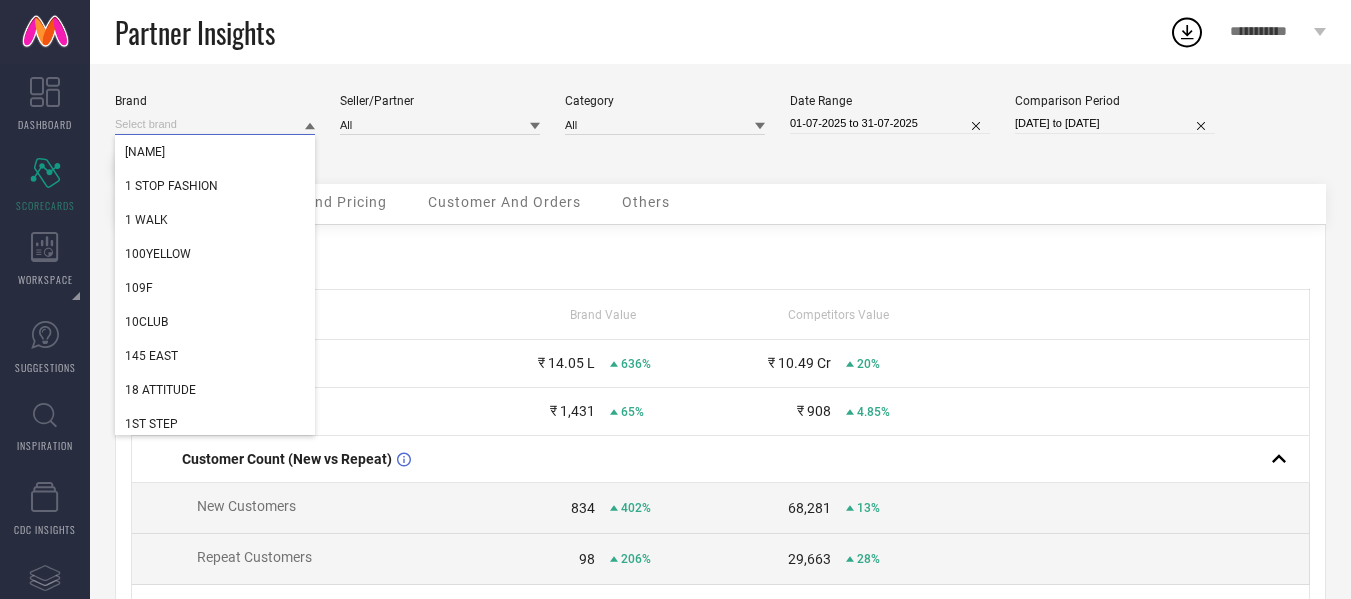 click at bounding box center [215, 124] 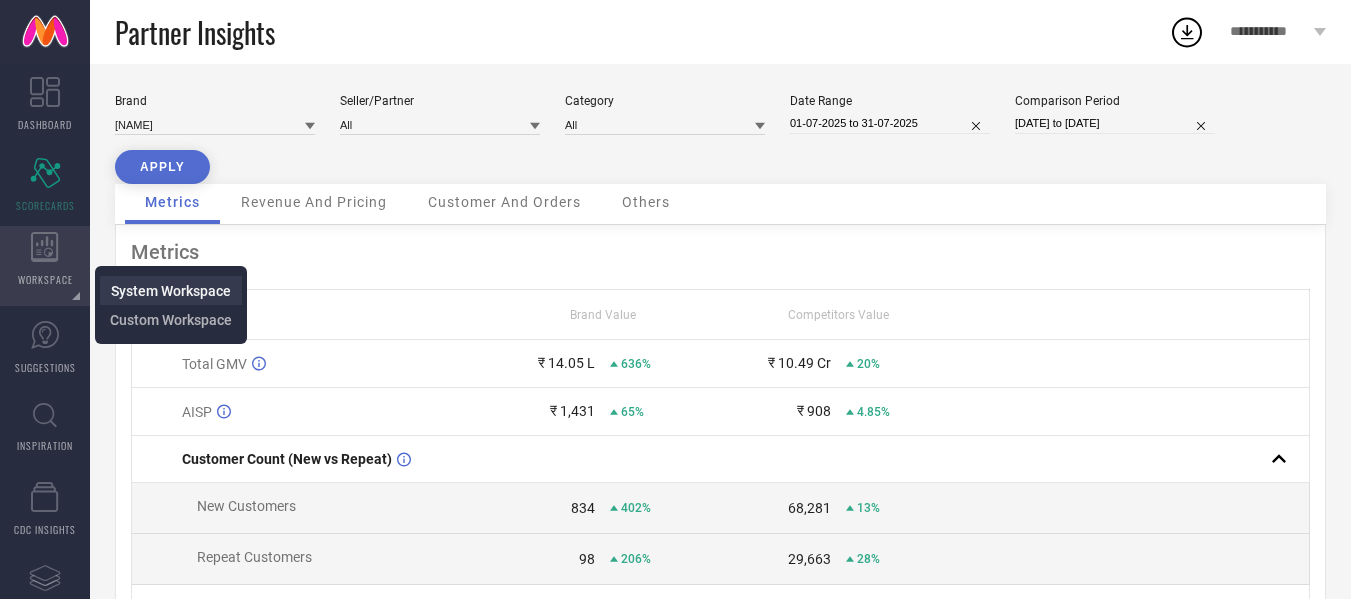 click on "System Workspace" at bounding box center [171, 291] 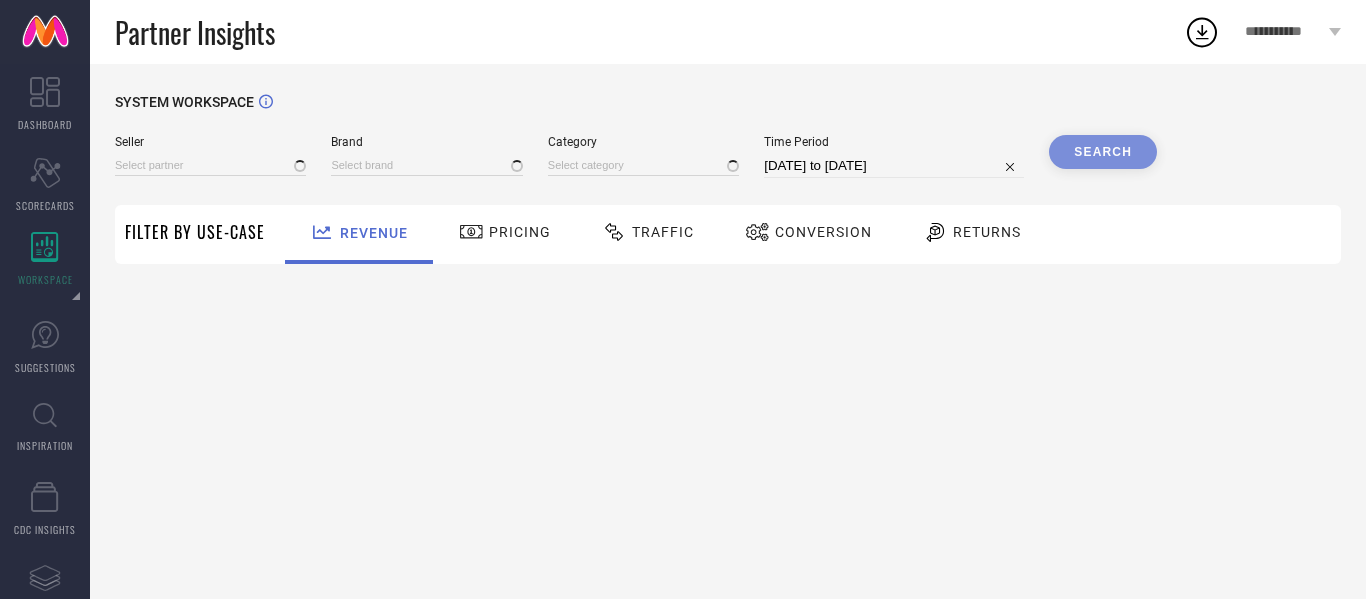 type on "All" 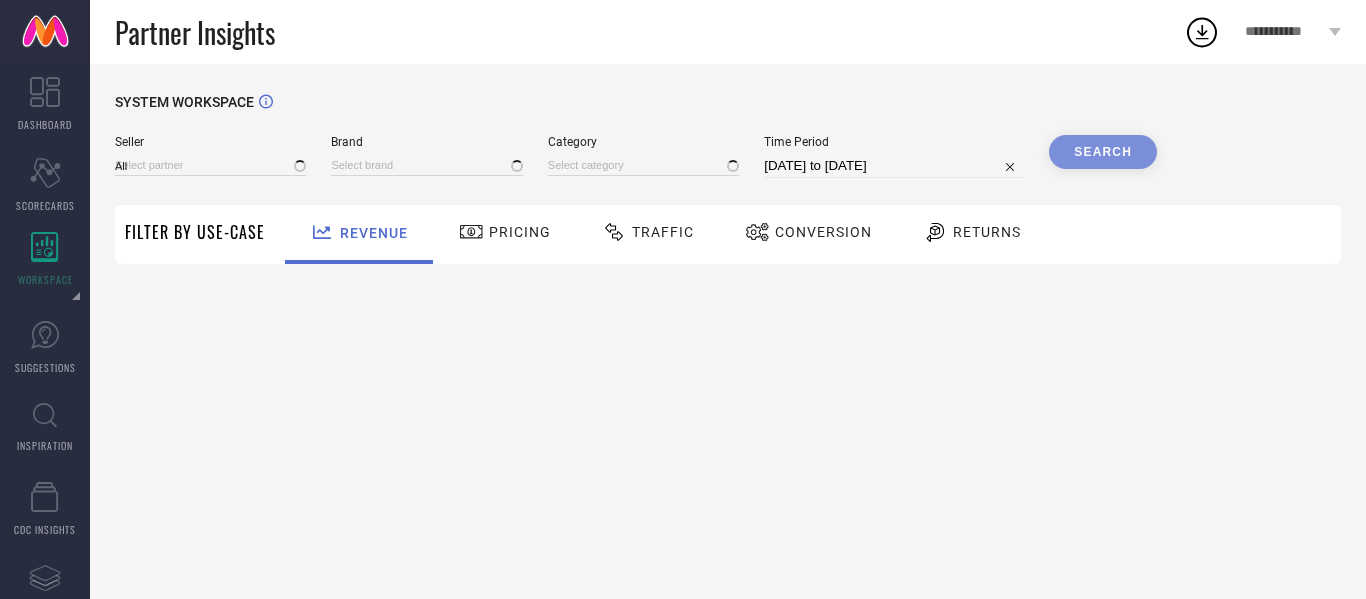 type on "1 STOP FASHION" 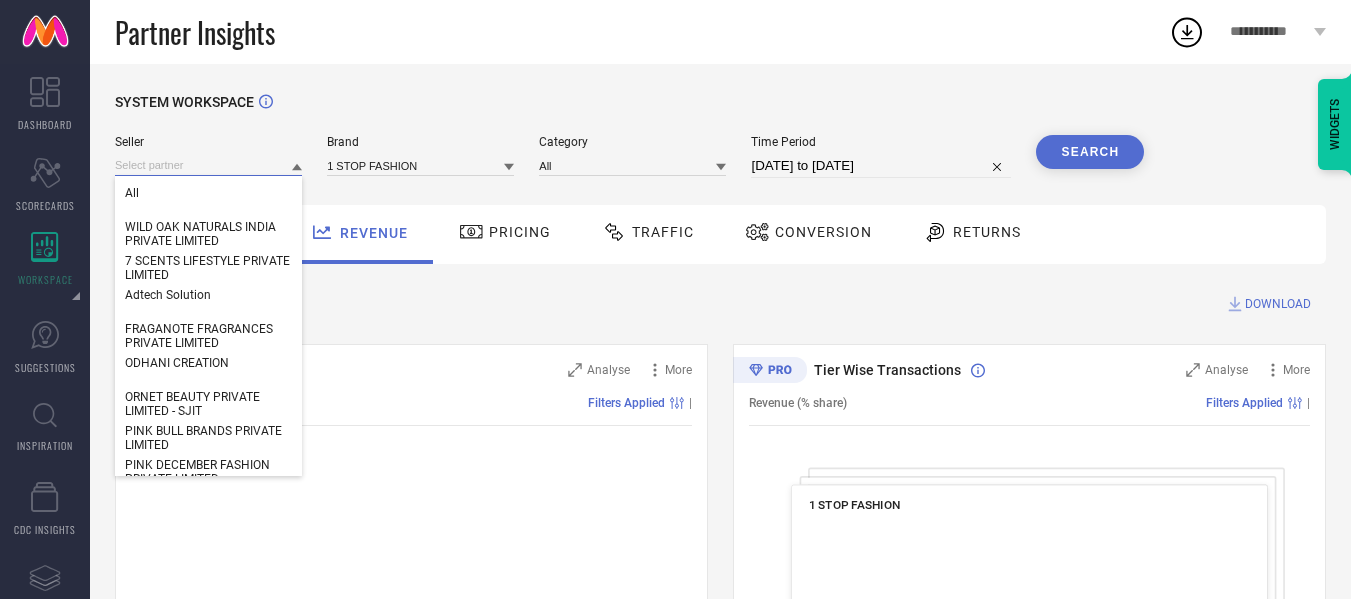 click at bounding box center (208, 165) 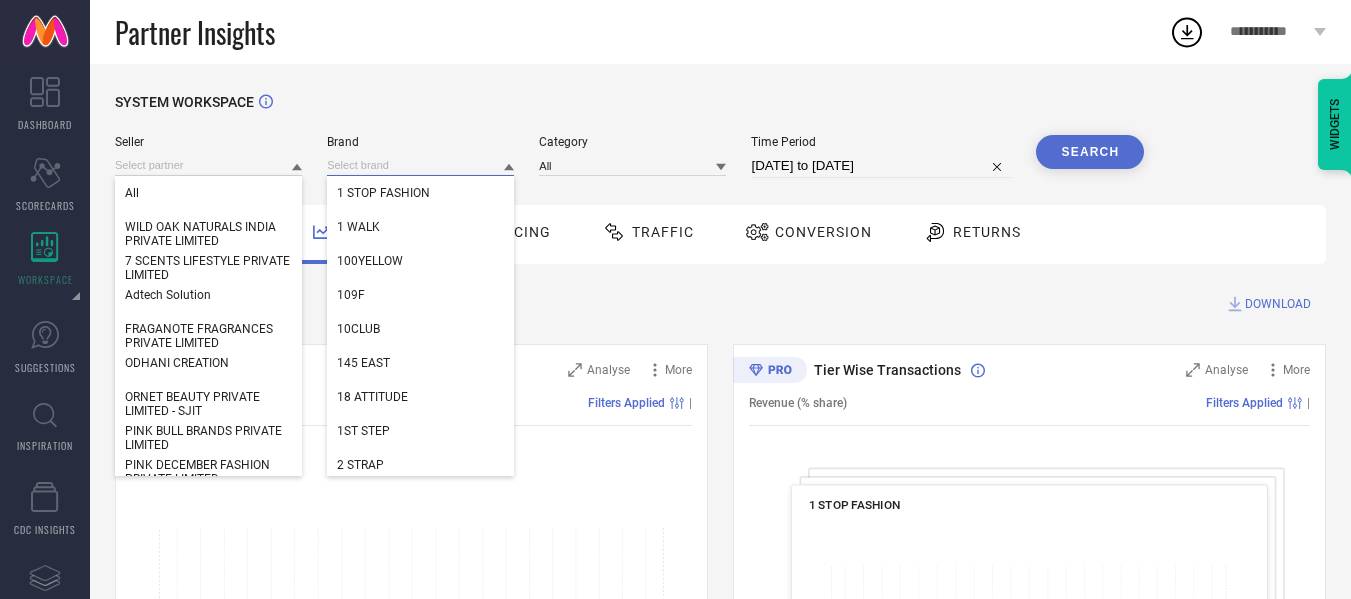 click at bounding box center (420, 165) 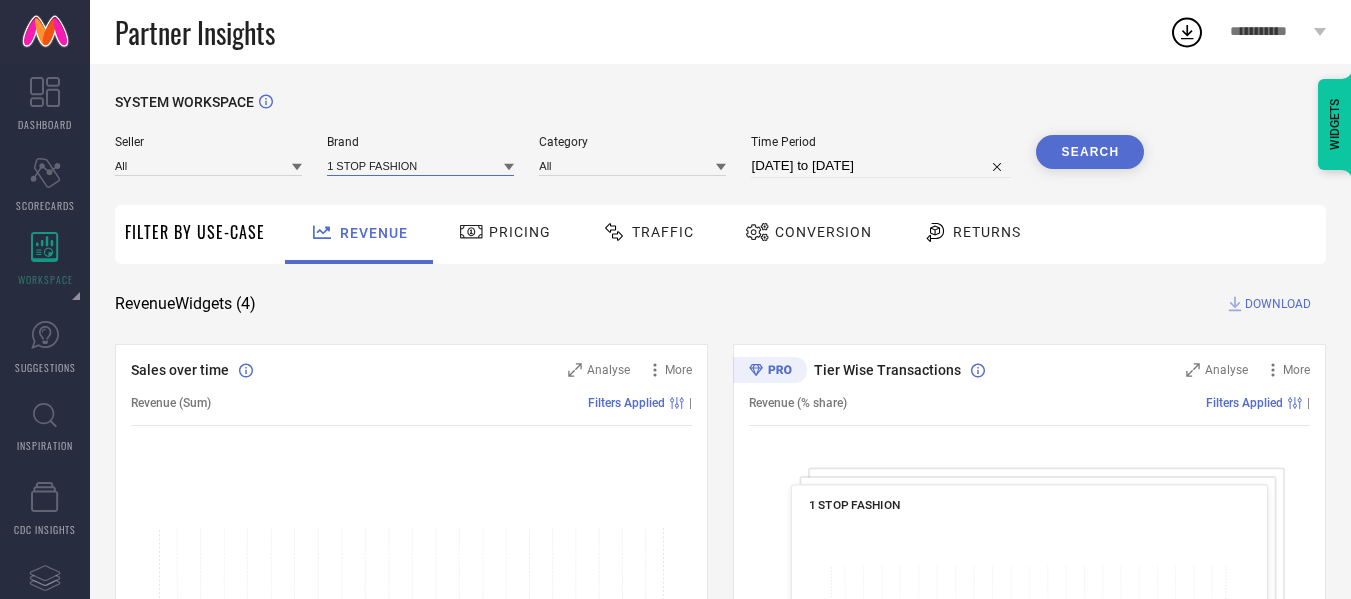 click at bounding box center [420, 165] 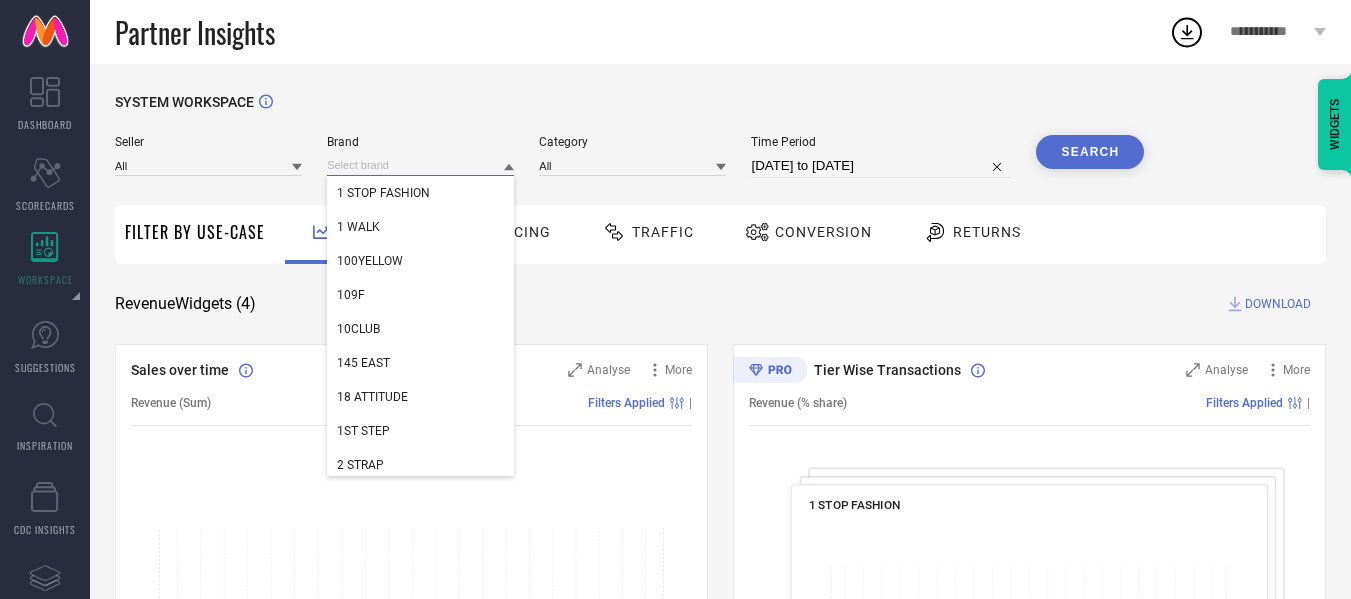 paste on "LIL PITAARA" 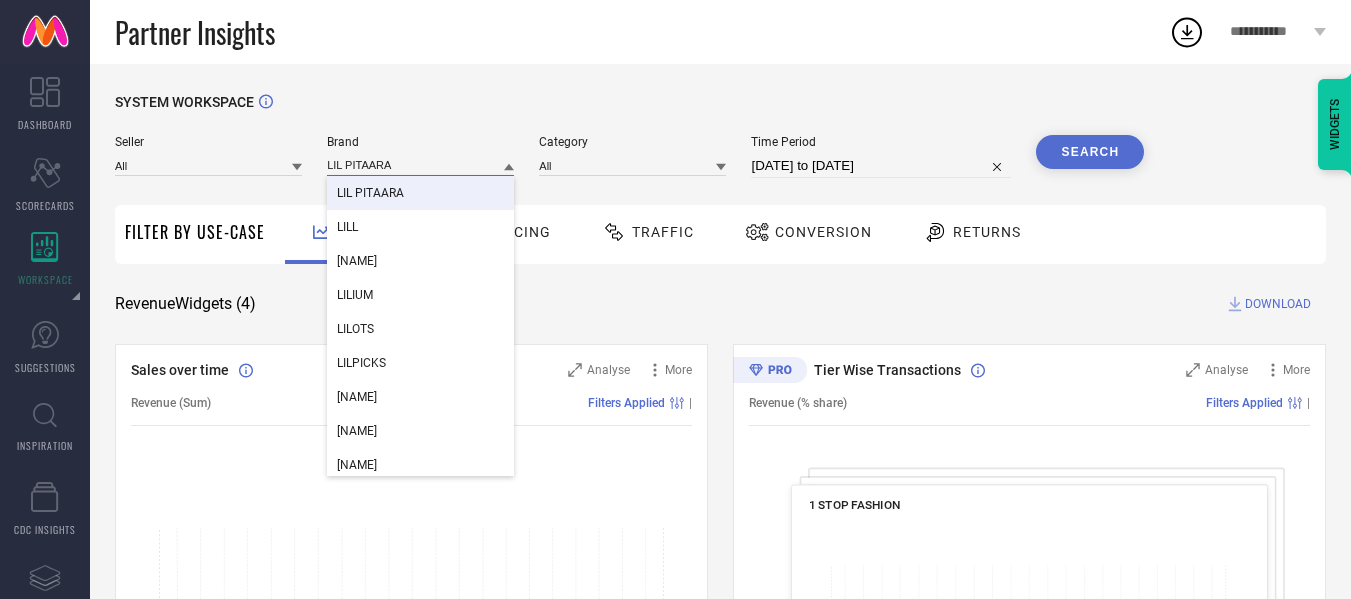 type on "LIL PITAARA" 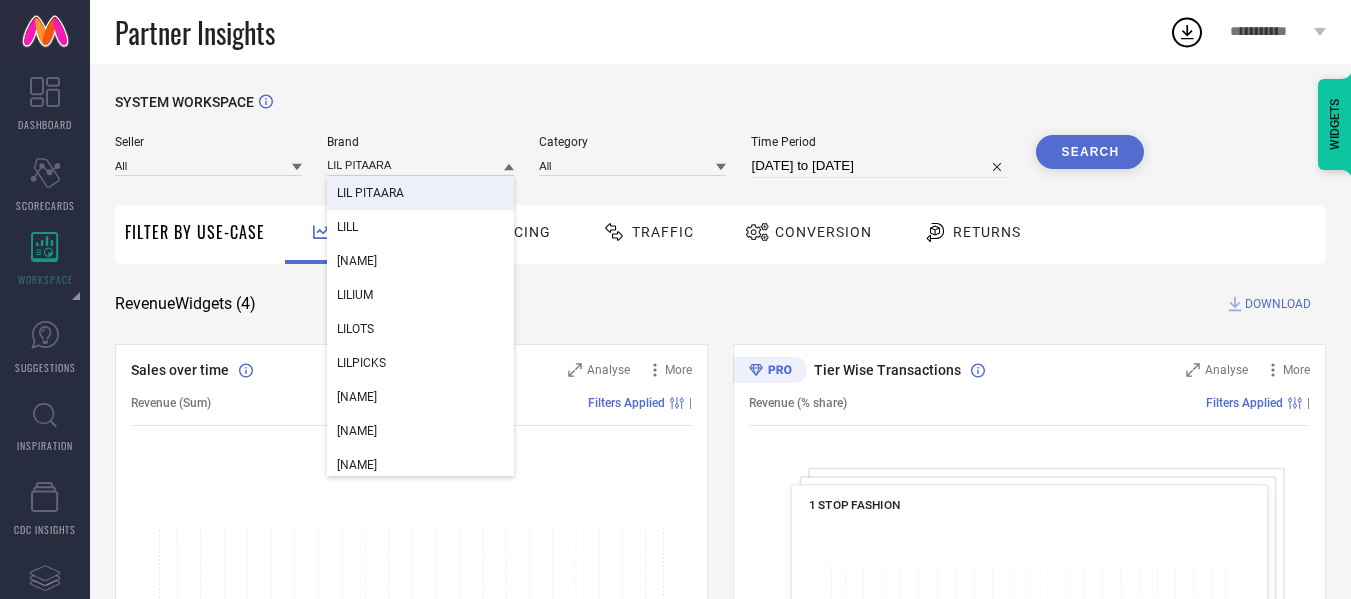 click on "LIL PITAARA" at bounding box center [420, 193] 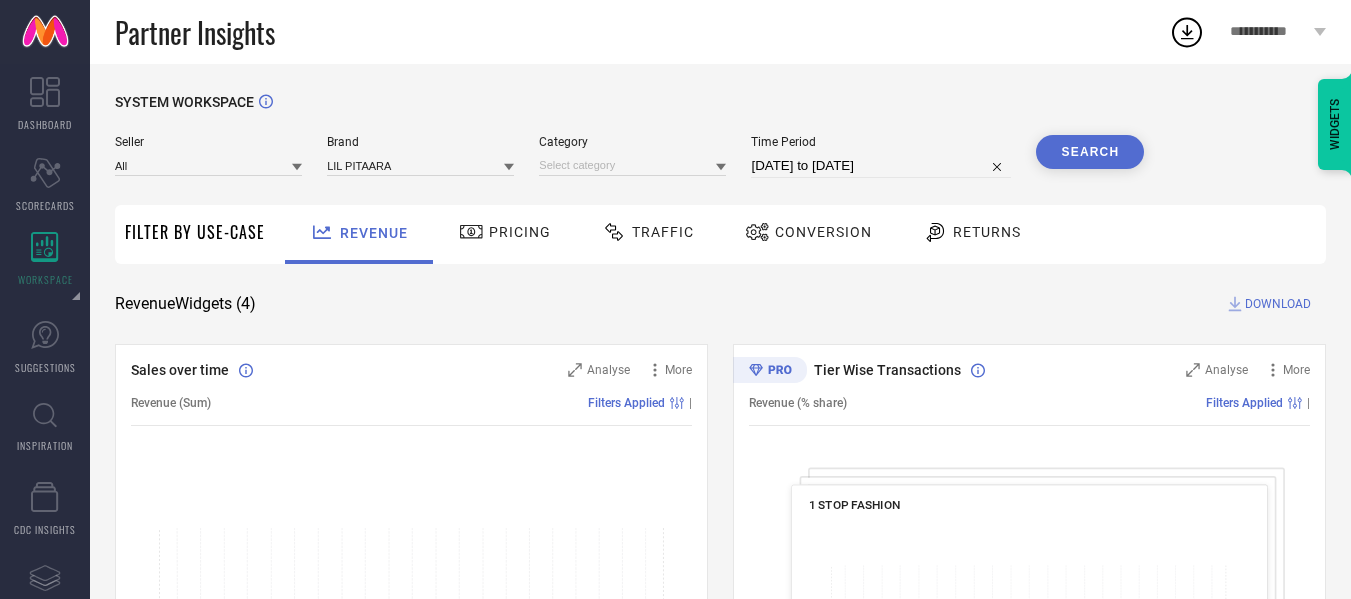 click on "Search" at bounding box center [1090, 152] 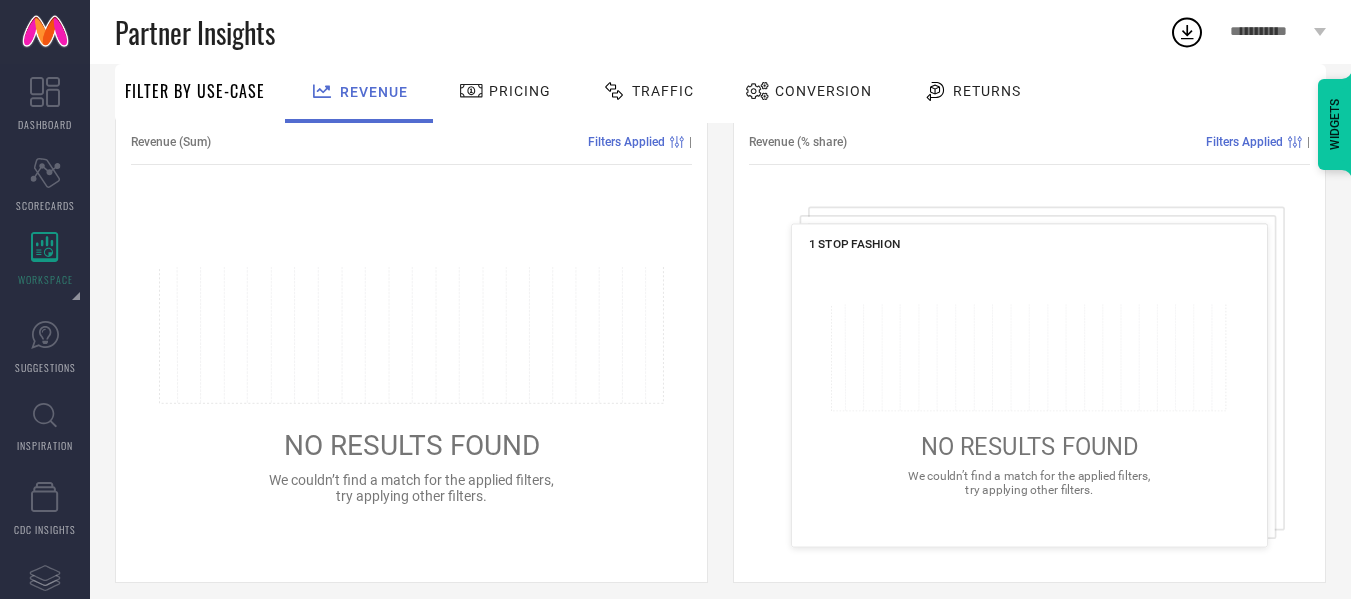 scroll, scrollTop: 260, scrollLeft: 0, axis: vertical 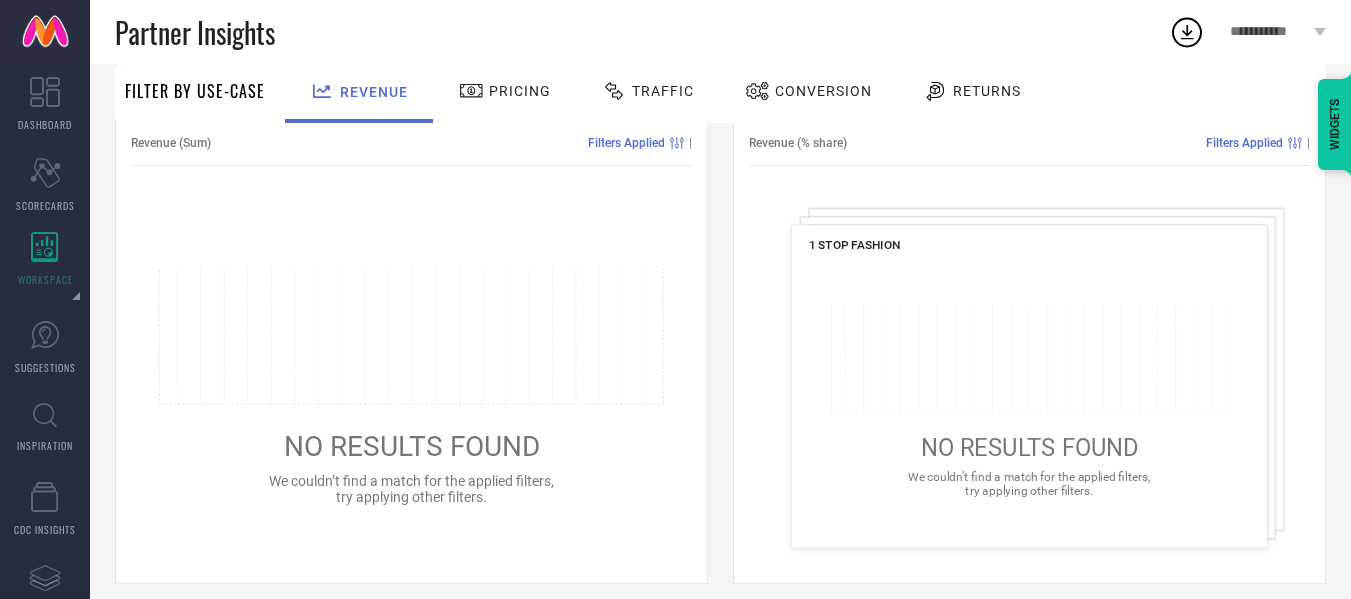 click on "Pricing" at bounding box center (505, 91) 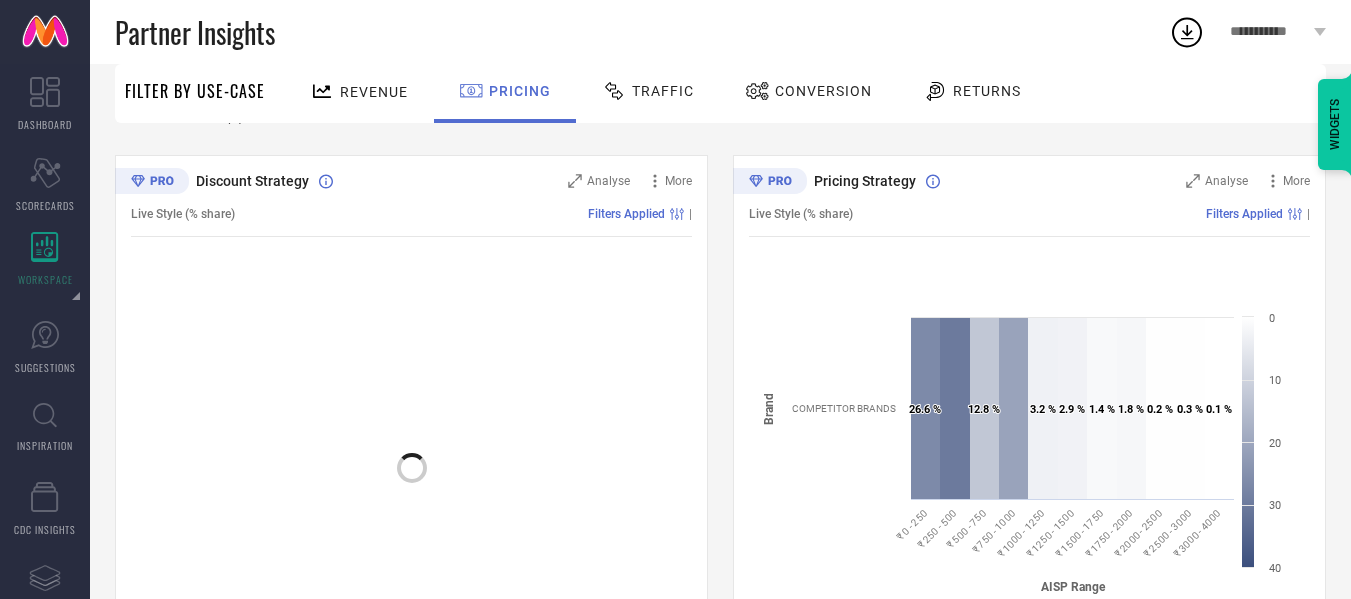scroll, scrollTop: 0, scrollLeft: 0, axis: both 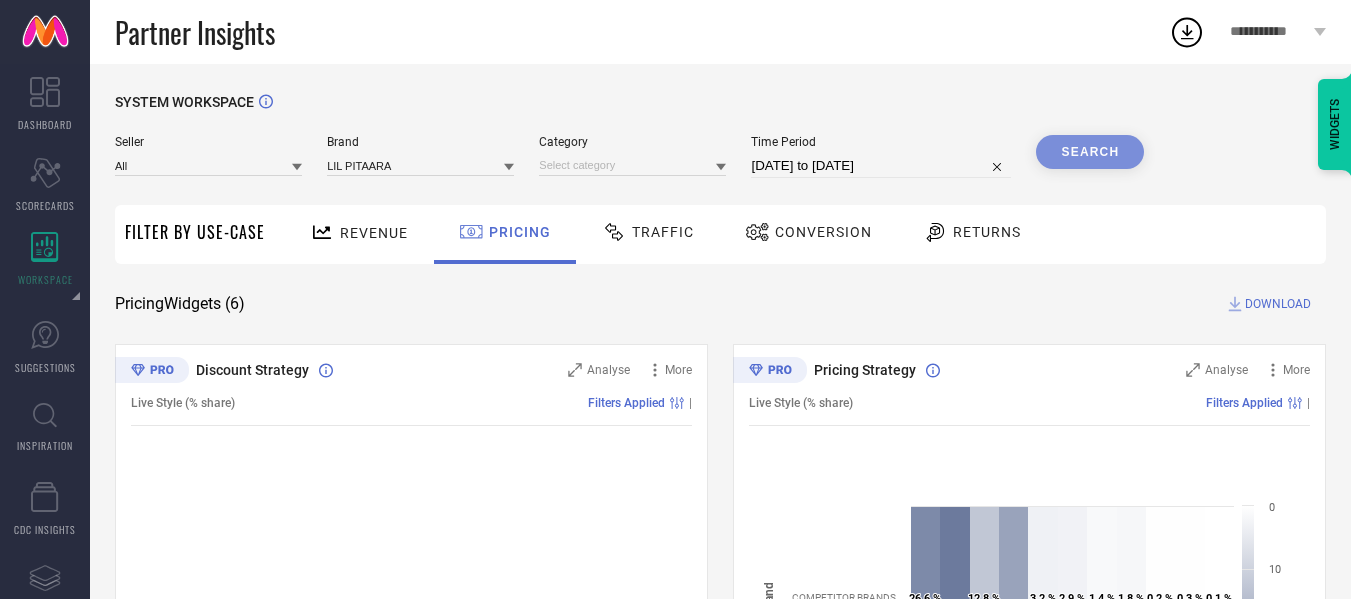 select on "6" 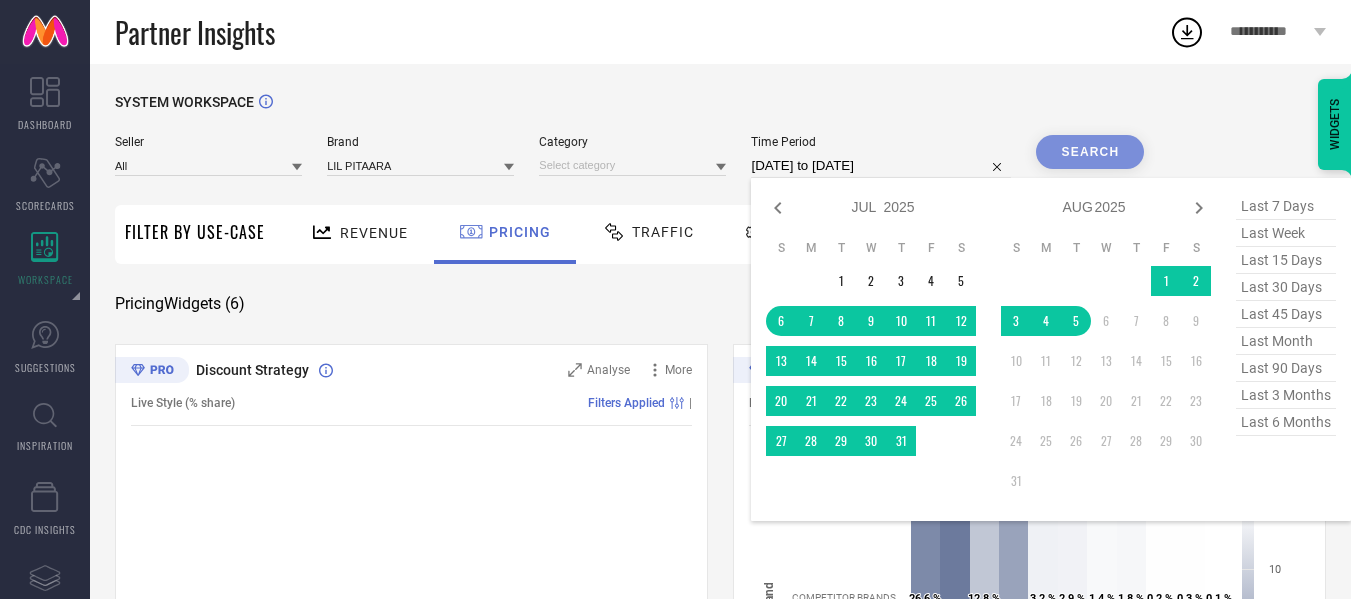 click on "[DATE] to [DATE]" at bounding box center (881, 166) 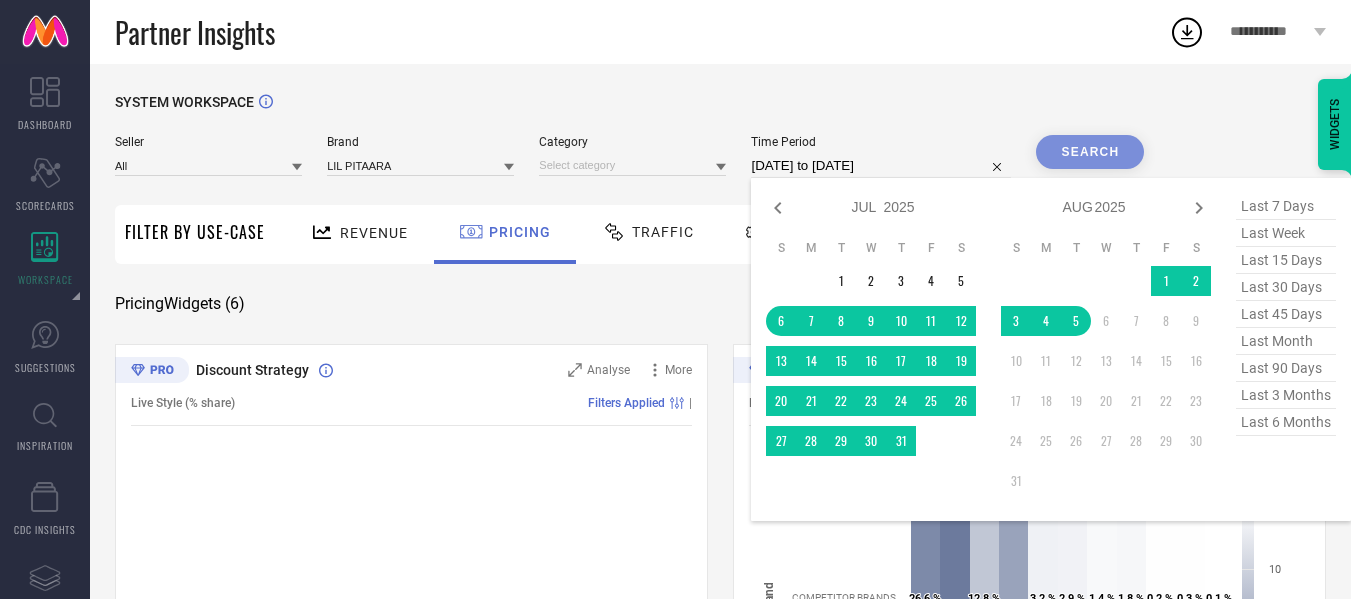 click on "last month" at bounding box center [1286, 341] 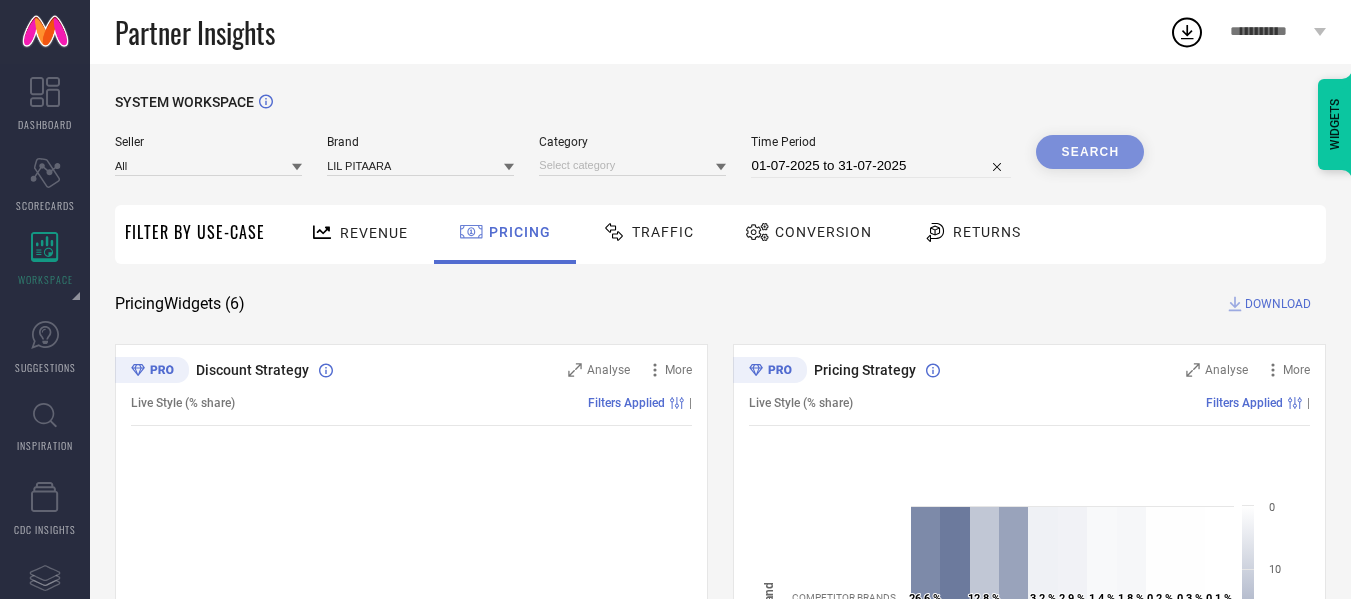 select on "6" 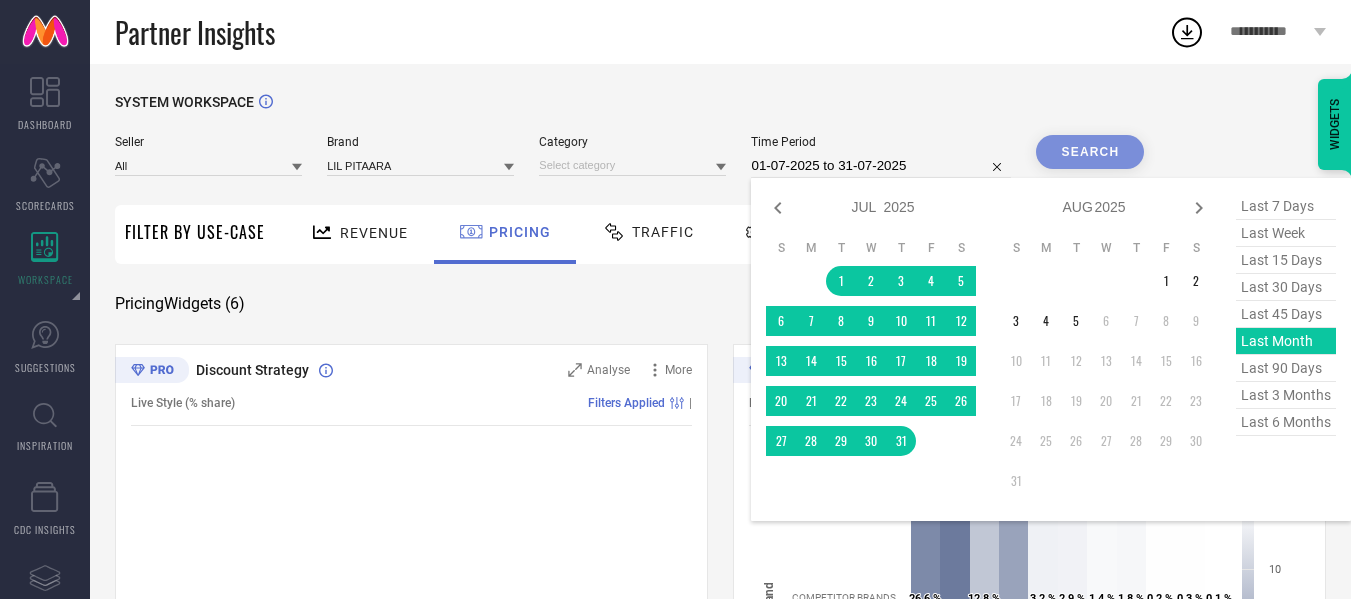 click on "01-07-2025 to 31-07-2025" at bounding box center [881, 166] 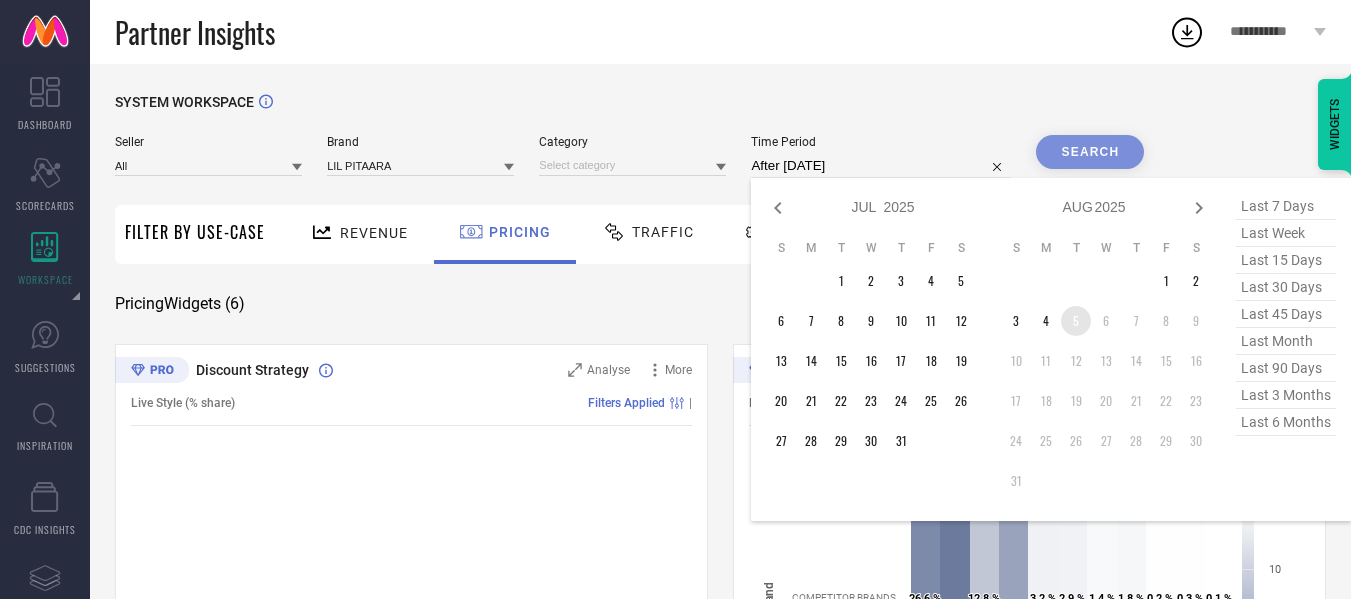 click on "5" at bounding box center (1076, 321) 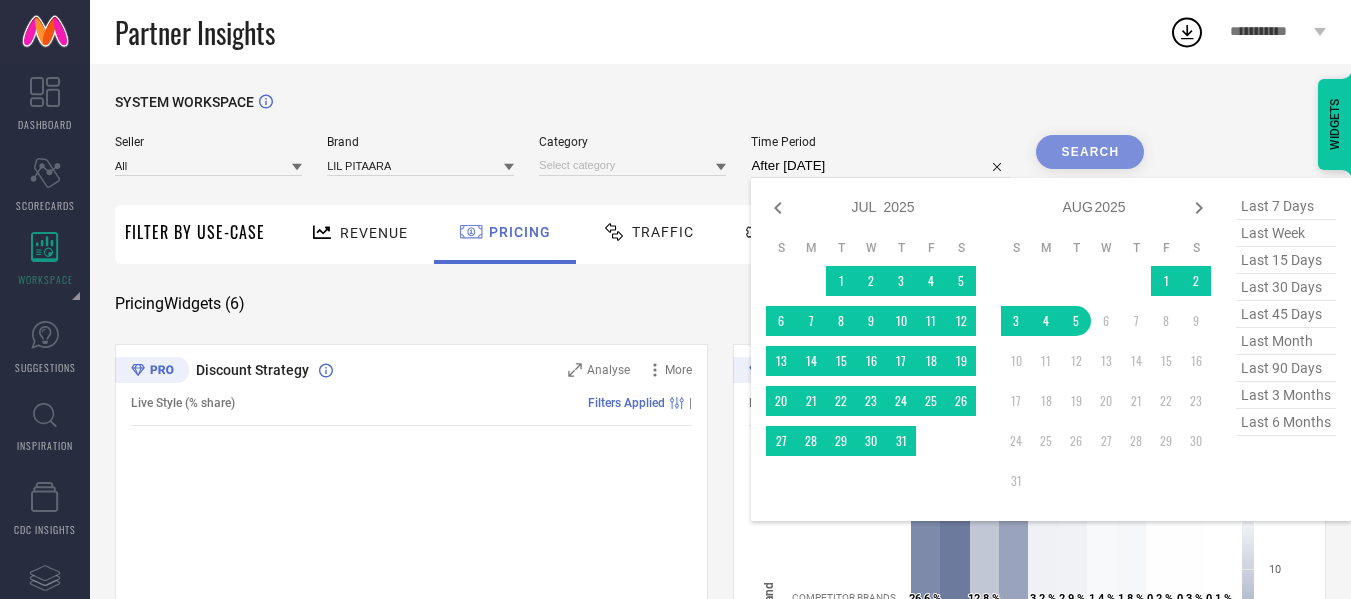 click on "last 15 days" at bounding box center (1286, 260) 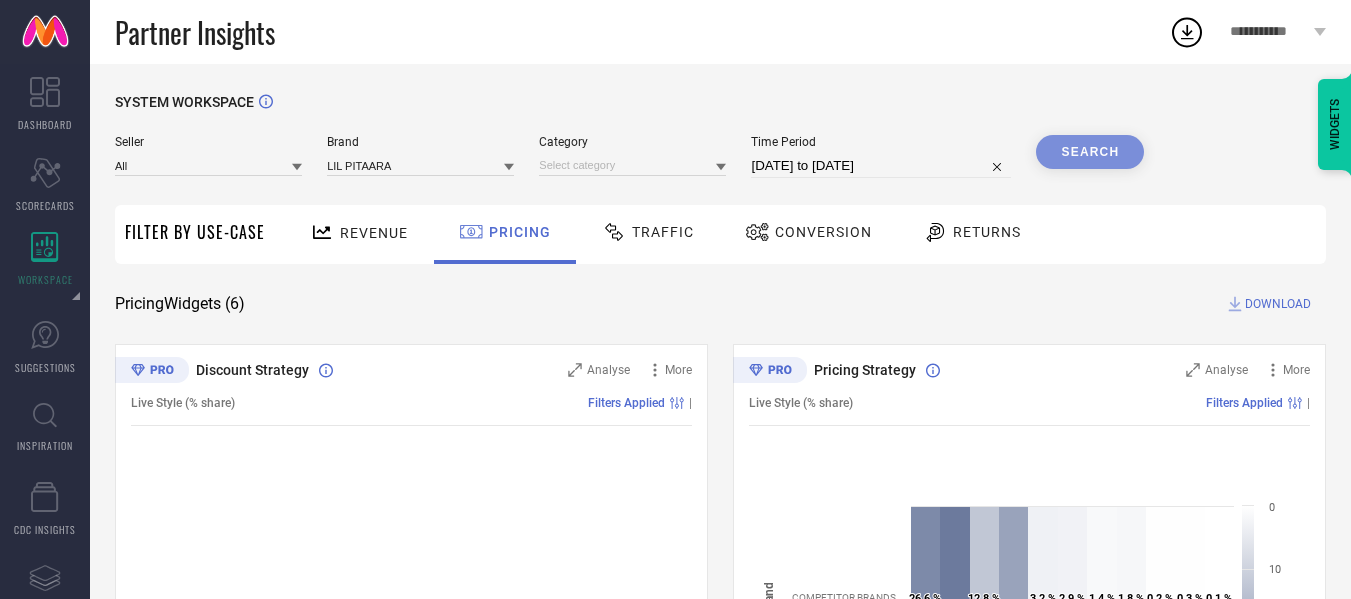 click on "Search" at bounding box center (1090, 152) 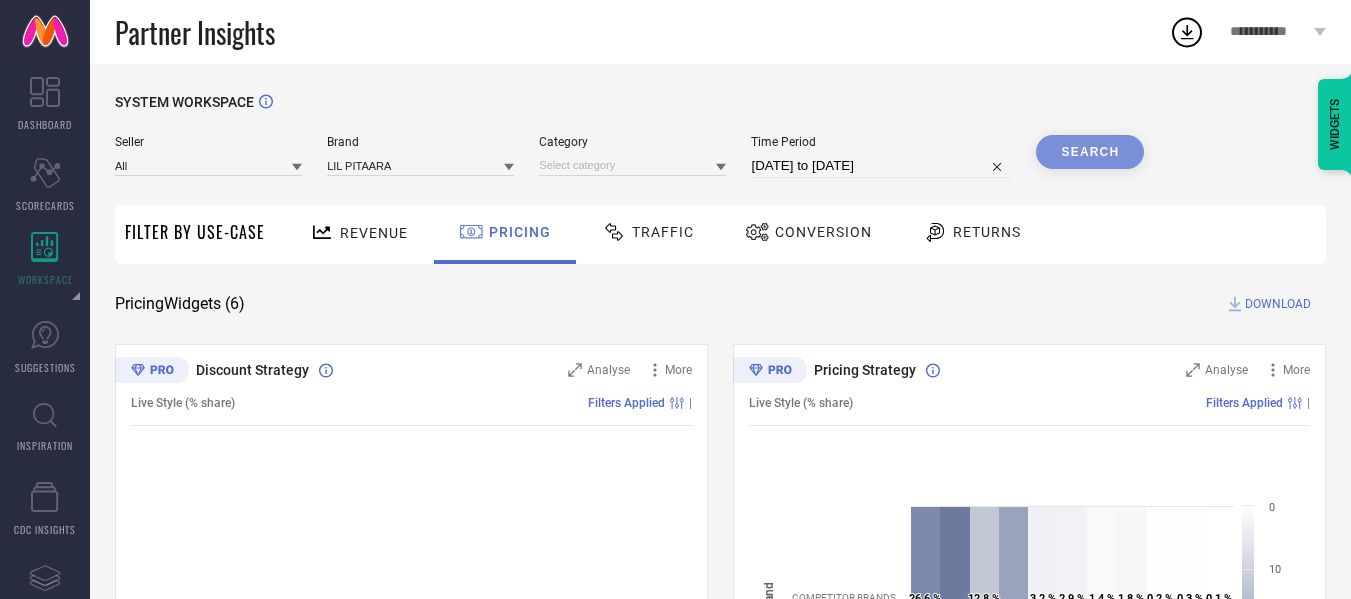 click on "Search" at bounding box center [1090, 152] 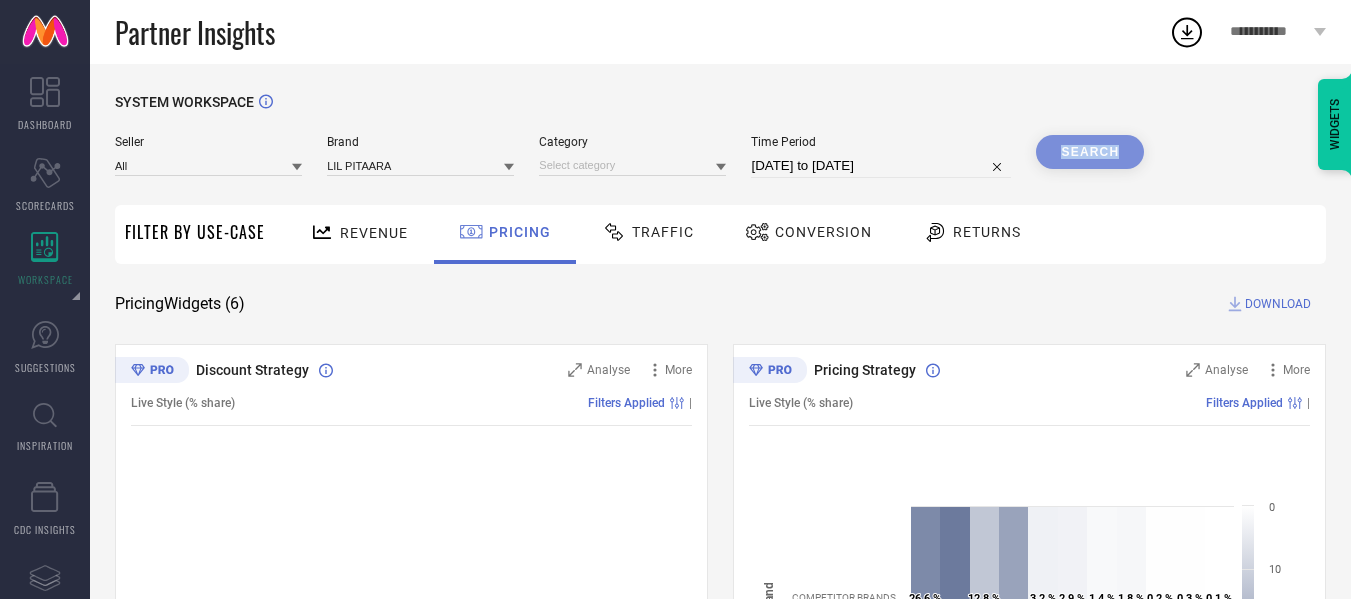 click on "Search" at bounding box center (1090, 152) 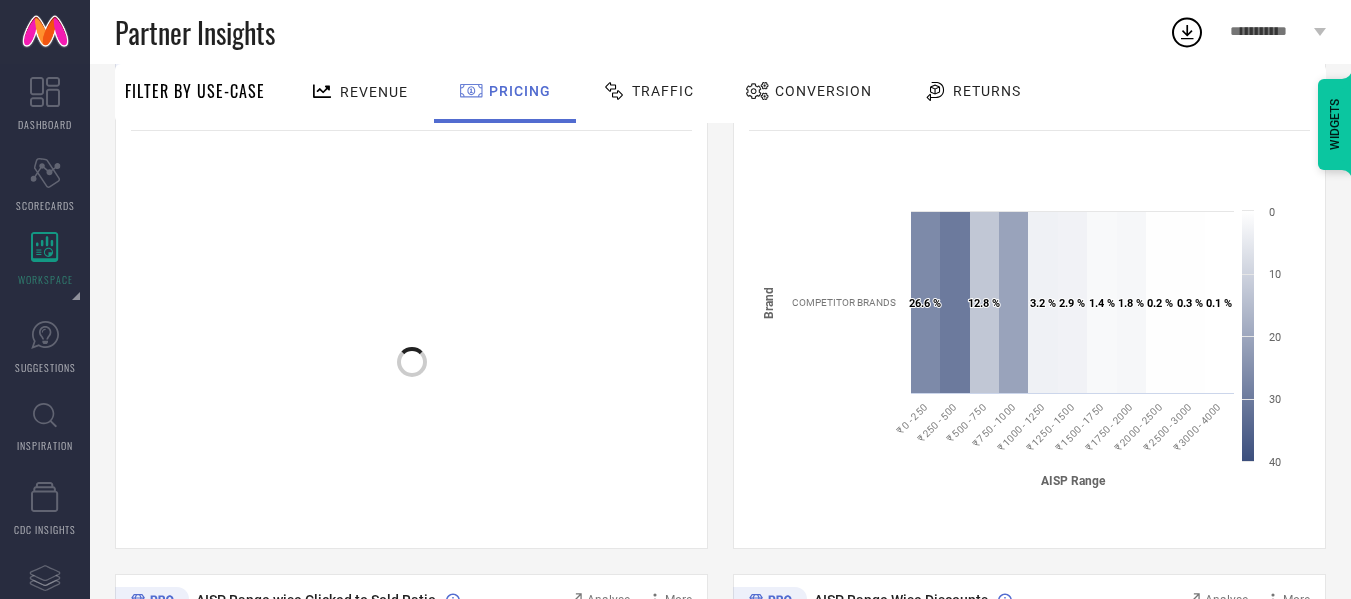 scroll, scrollTop: 270, scrollLeft: 0, axis: vertical 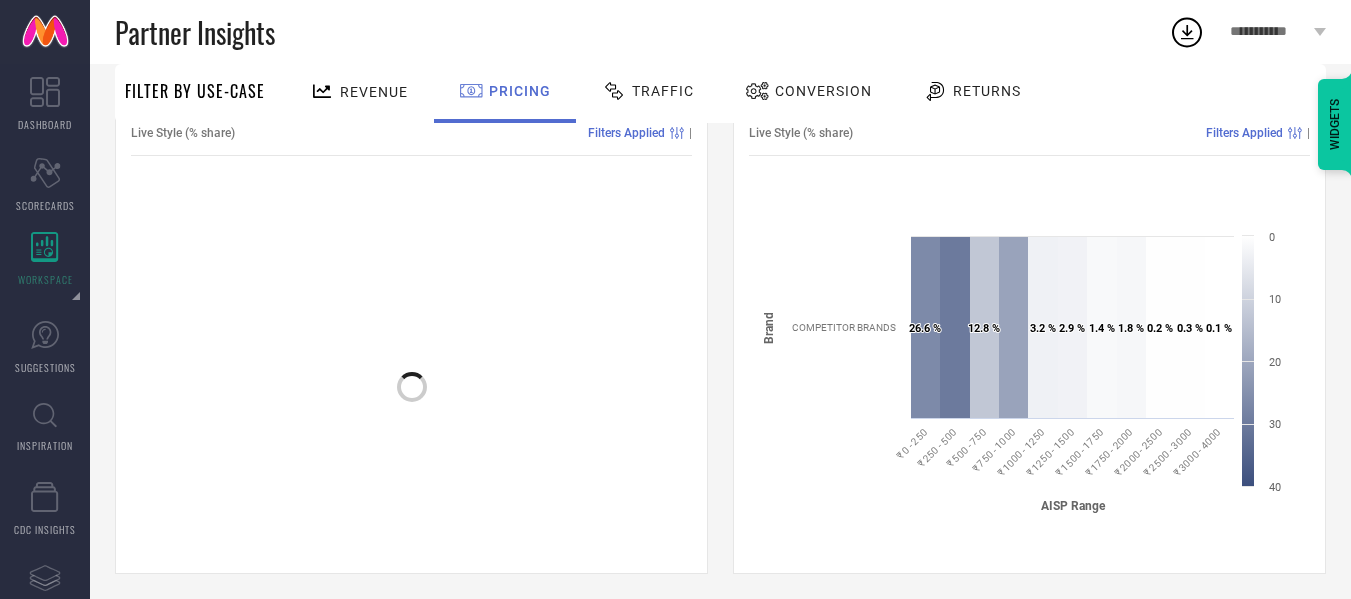 click on "Conversion" at bounding box center [823, 91] 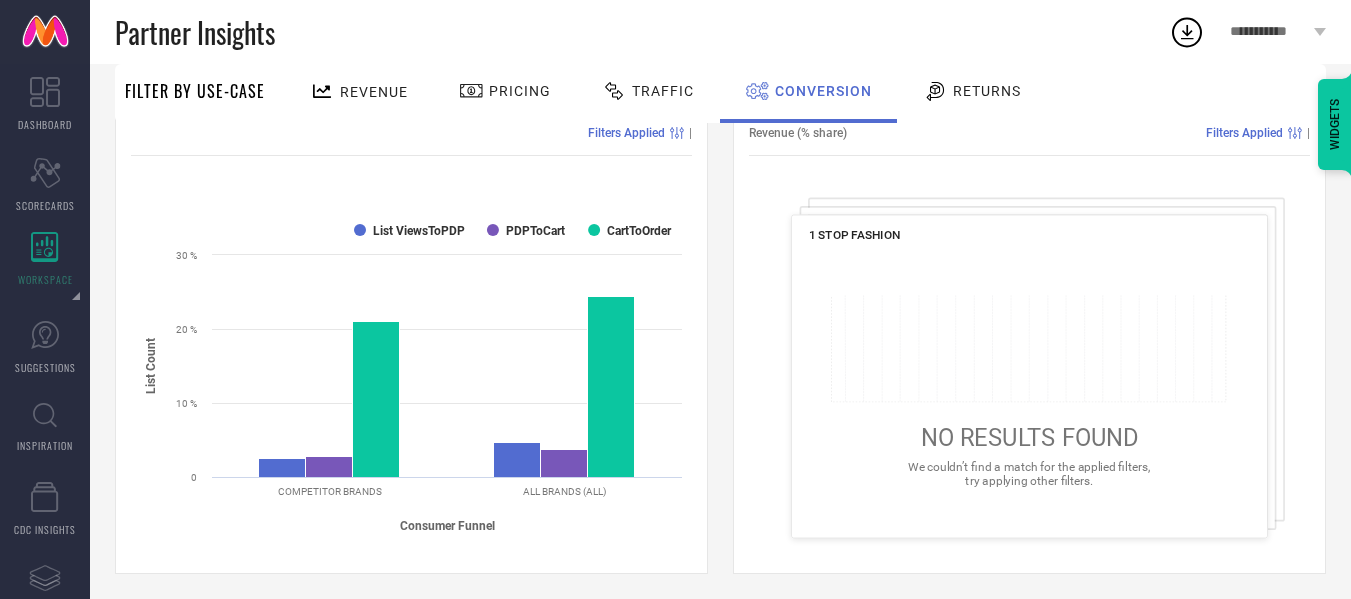 scroll, scrollTop: 216, scrollLeft: 0, axis: vertical 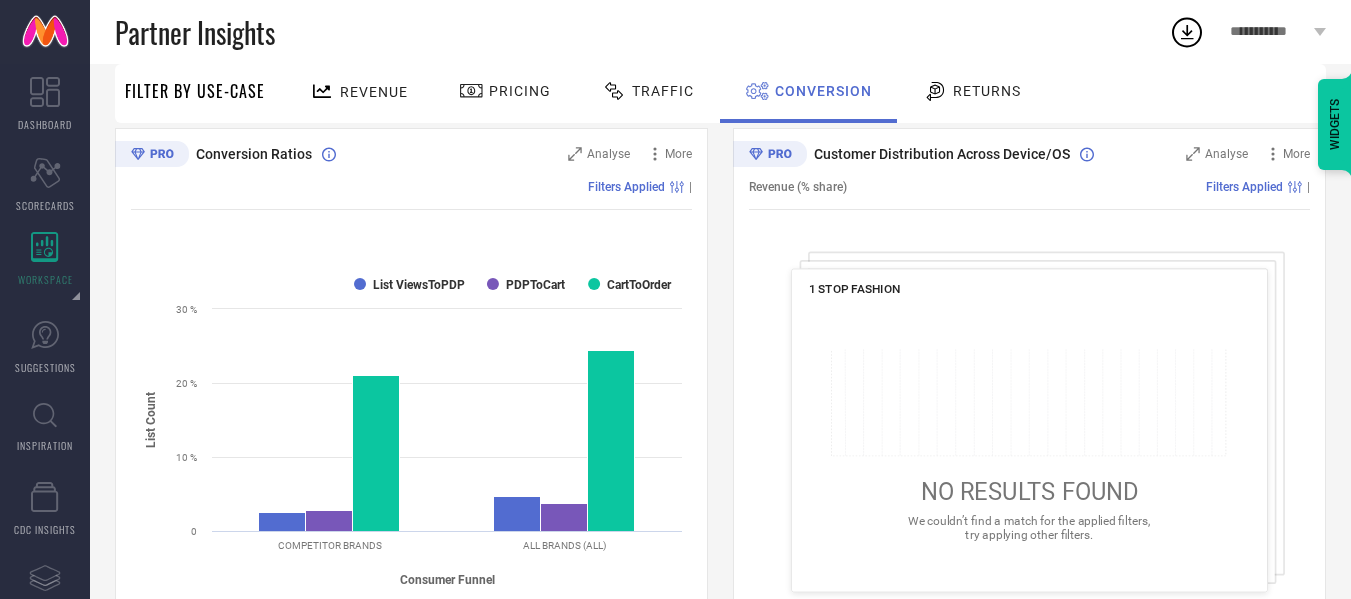 click on "Pricing" at bounding box center (520, 91) 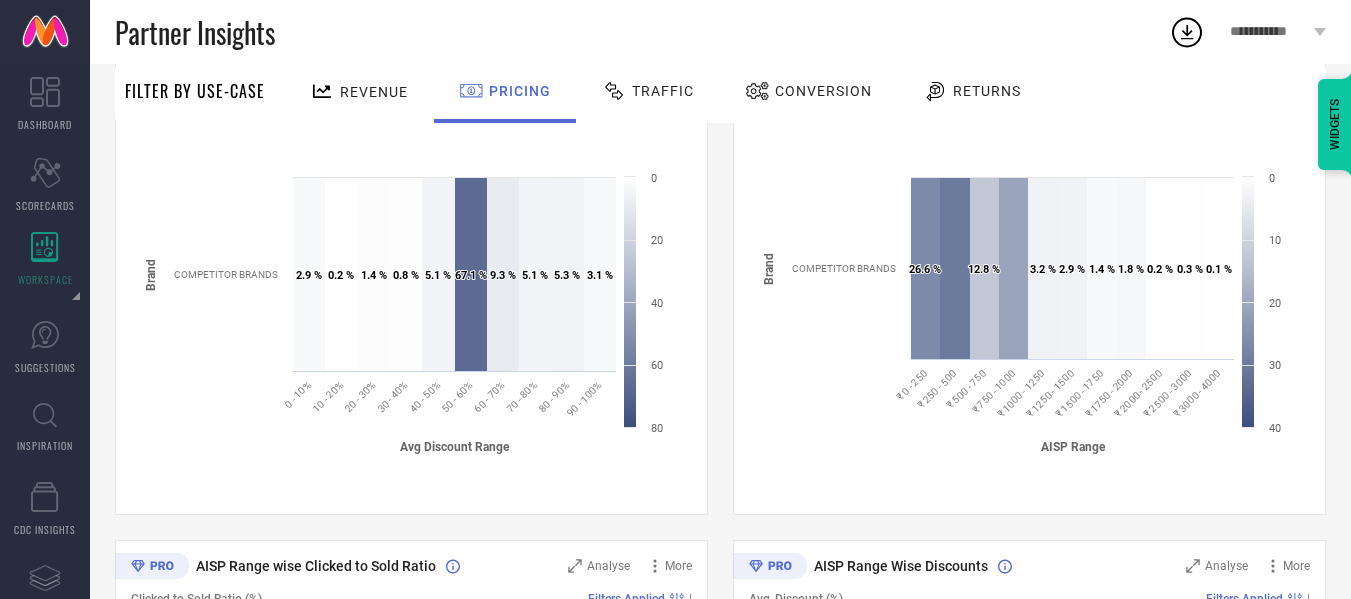 scroll, scrollTop: 329, scrollLeft: 0, axis: vertical 